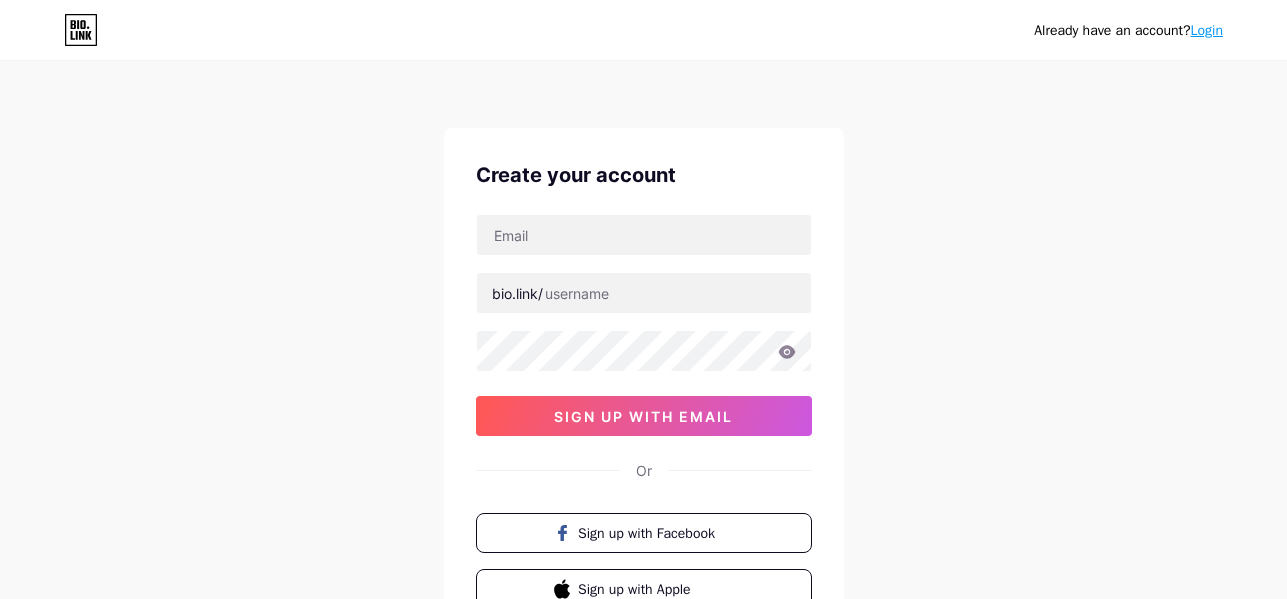 scroll, scrollTop: 0, scrollLeft: 0, axis: both 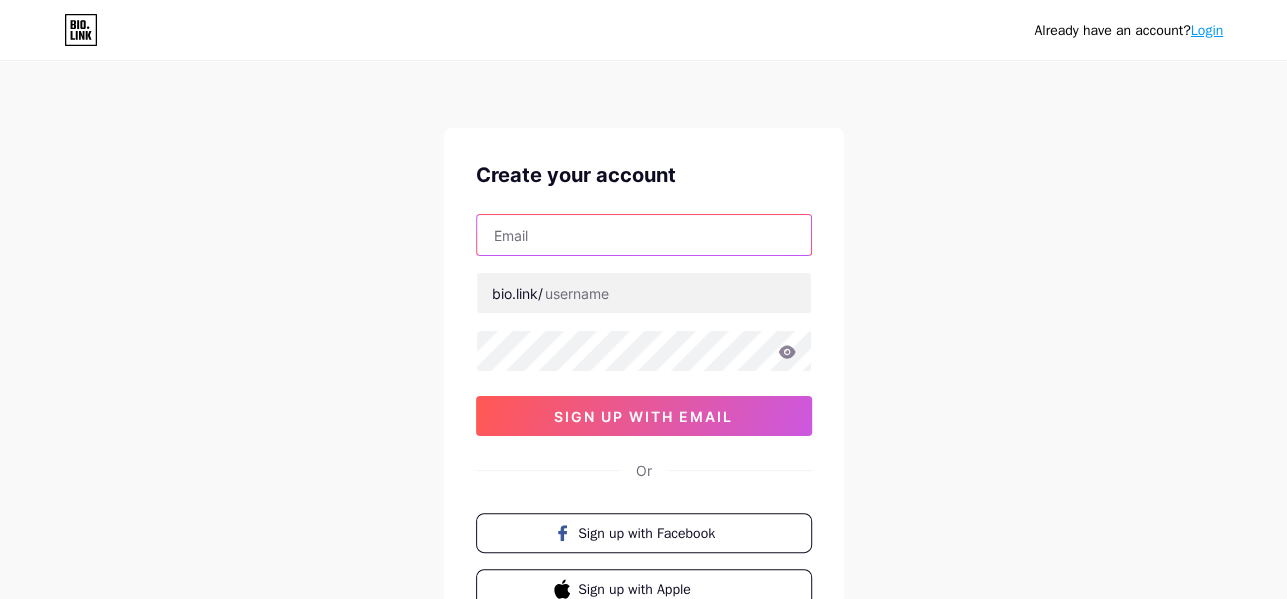 type on "example@example.com" 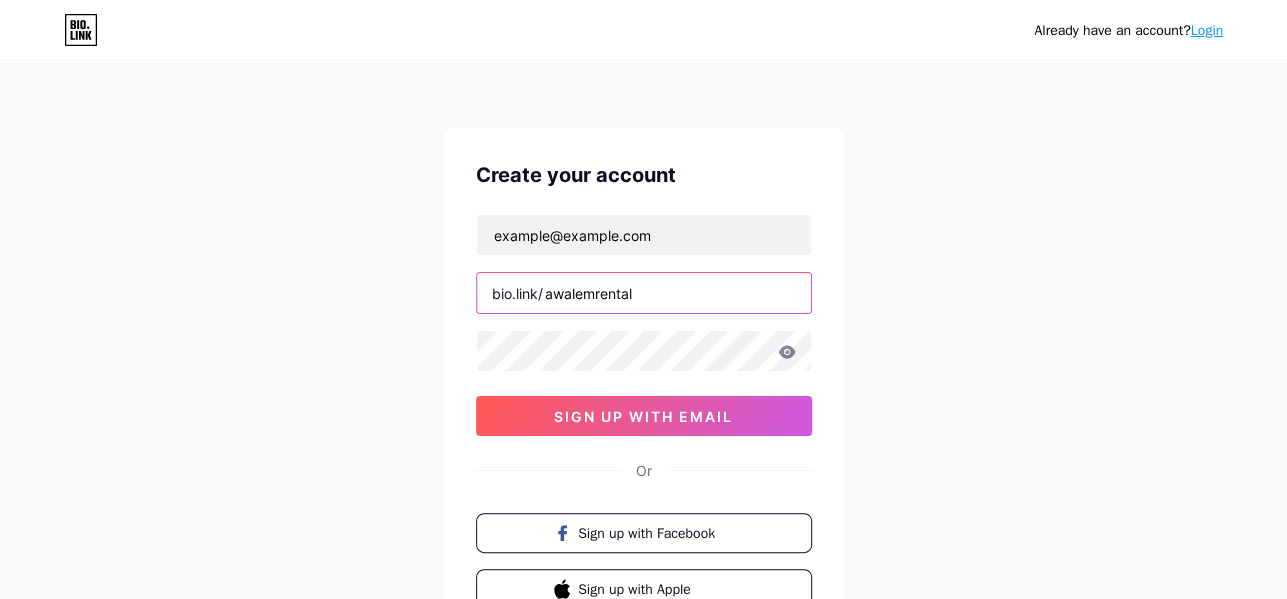 type on "awalemrental" 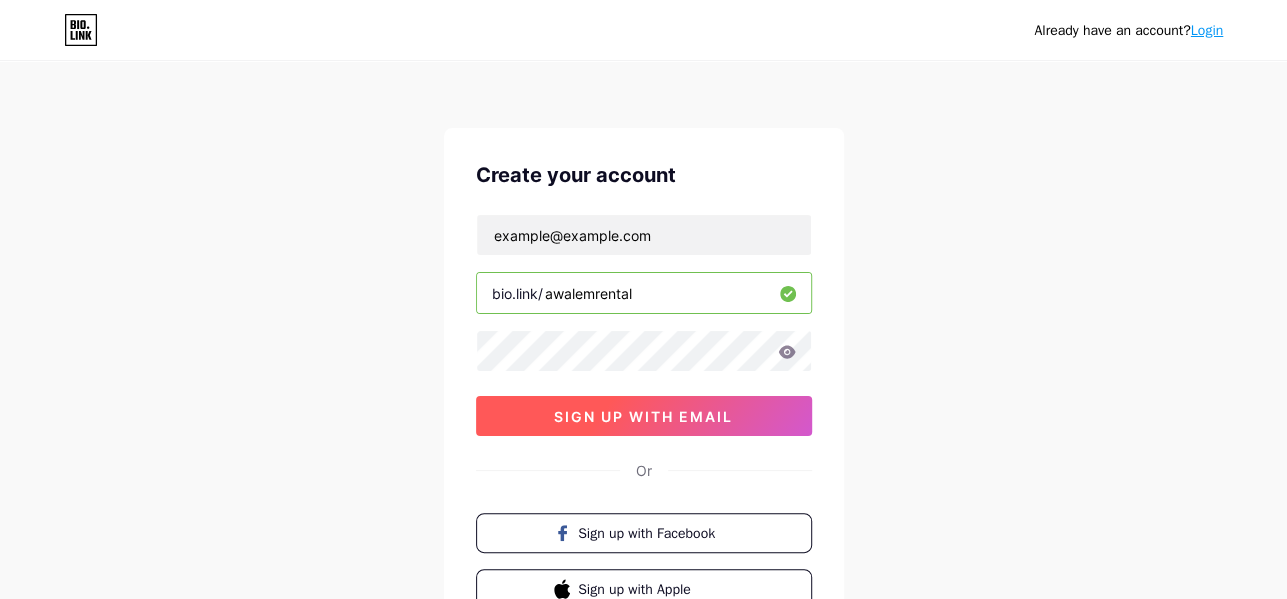 click on "sign up with email" at bounding box center (644, 416) 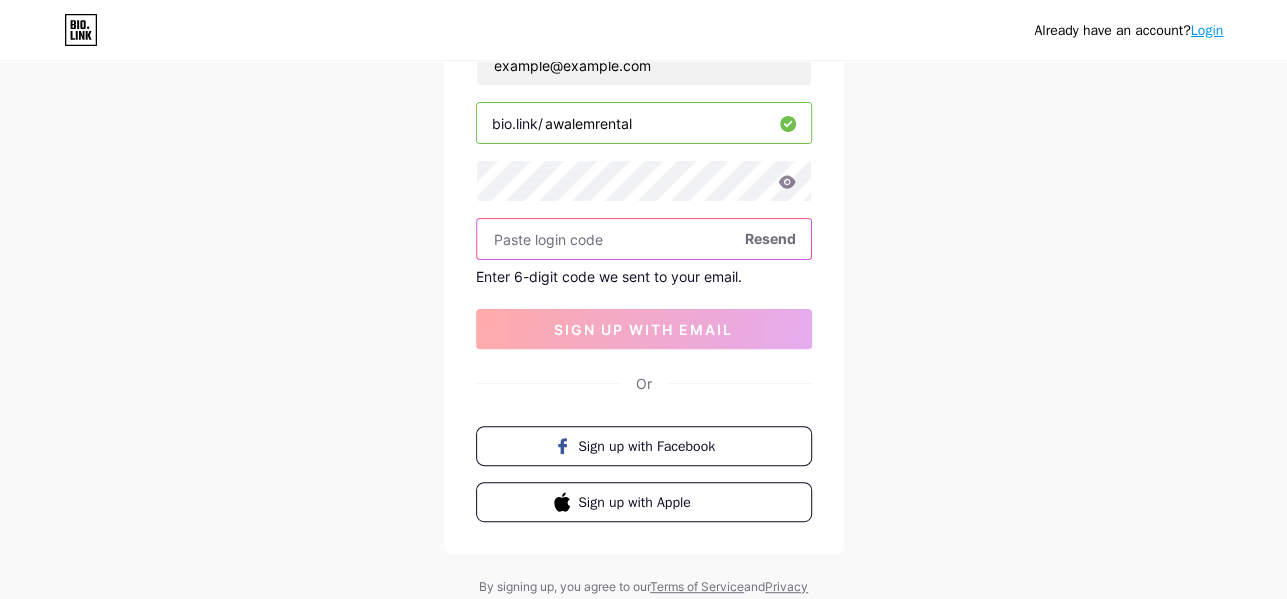 scroll, scrollTop: 48, scrollLeft: 0, axis: vertical 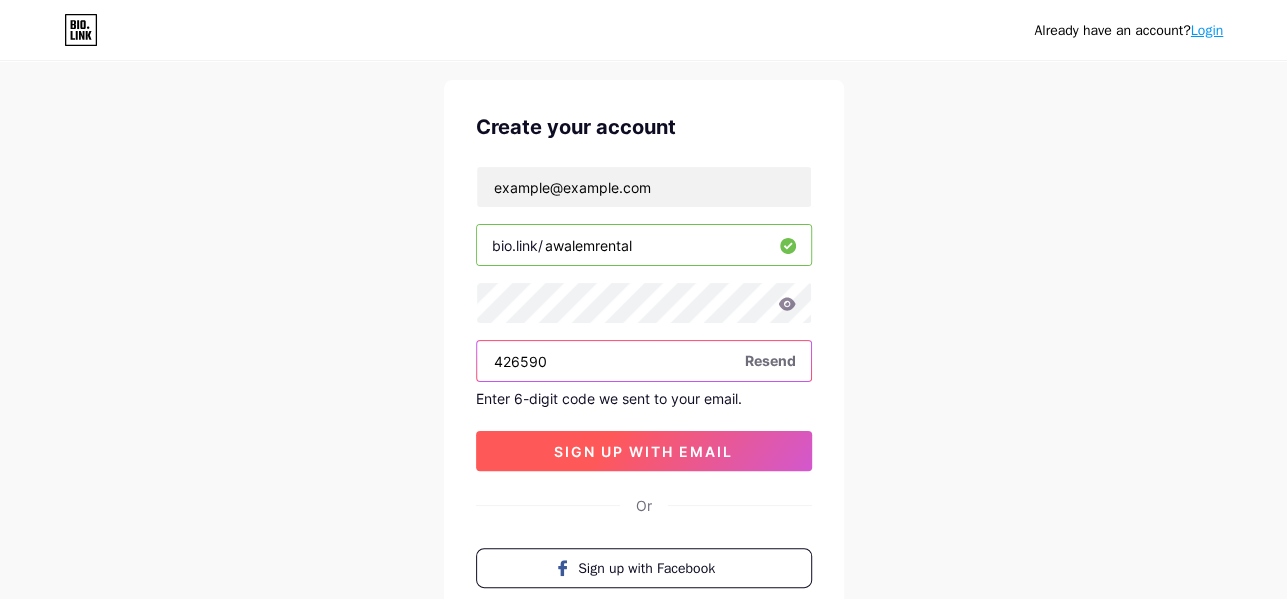 type on "426590" 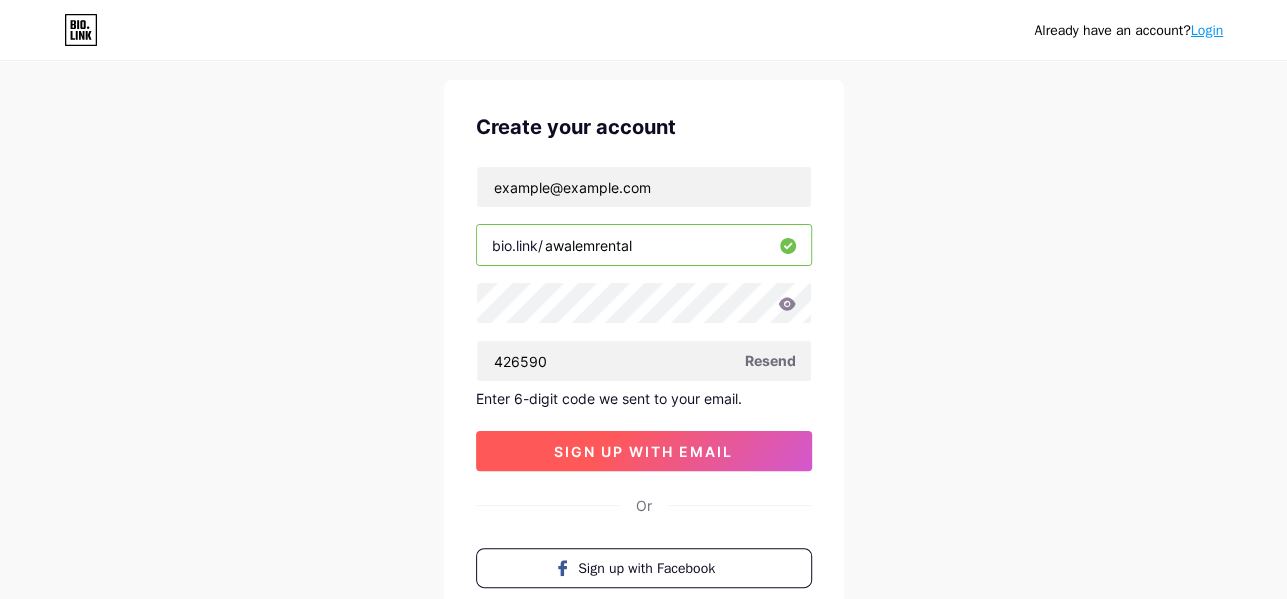 click on "sign up with email" at bounding box center (643, 451) 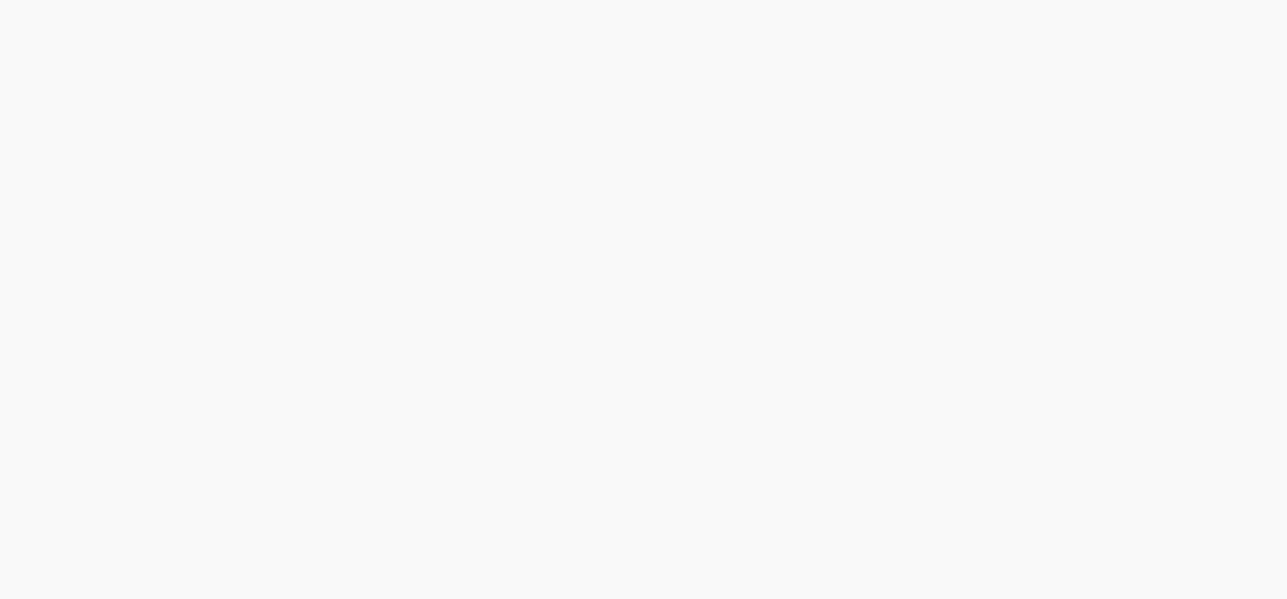 scroll, scrollTop: 0, scrollLeft: 0, axis: both 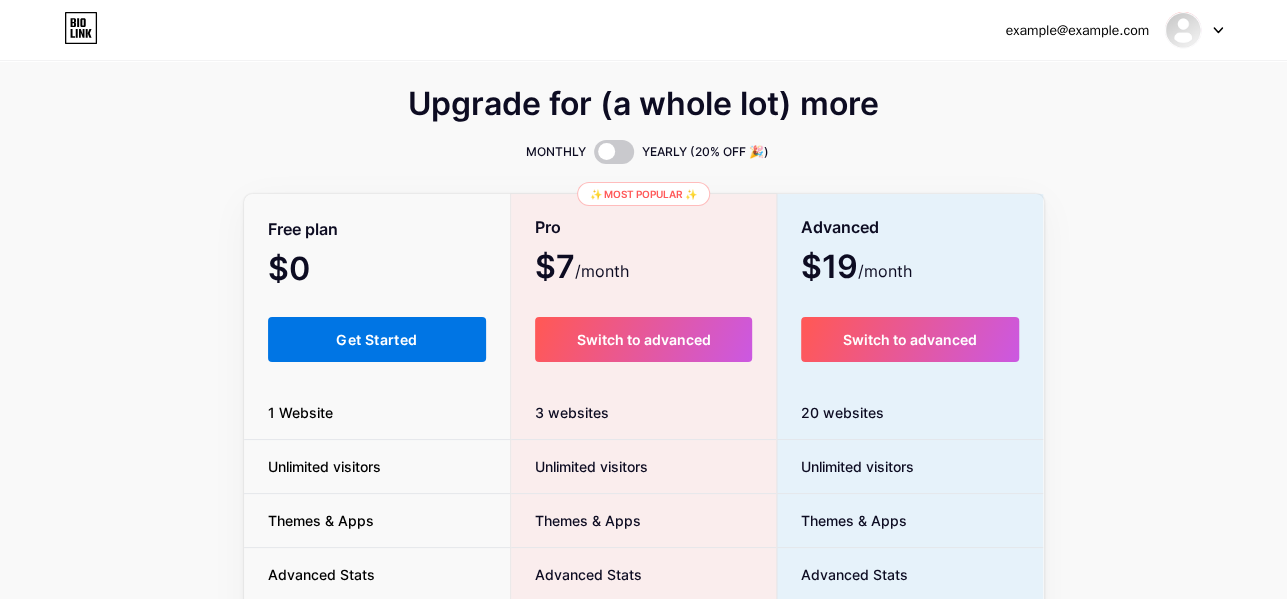 click on "Get Started" at bounding box center [377, 339] 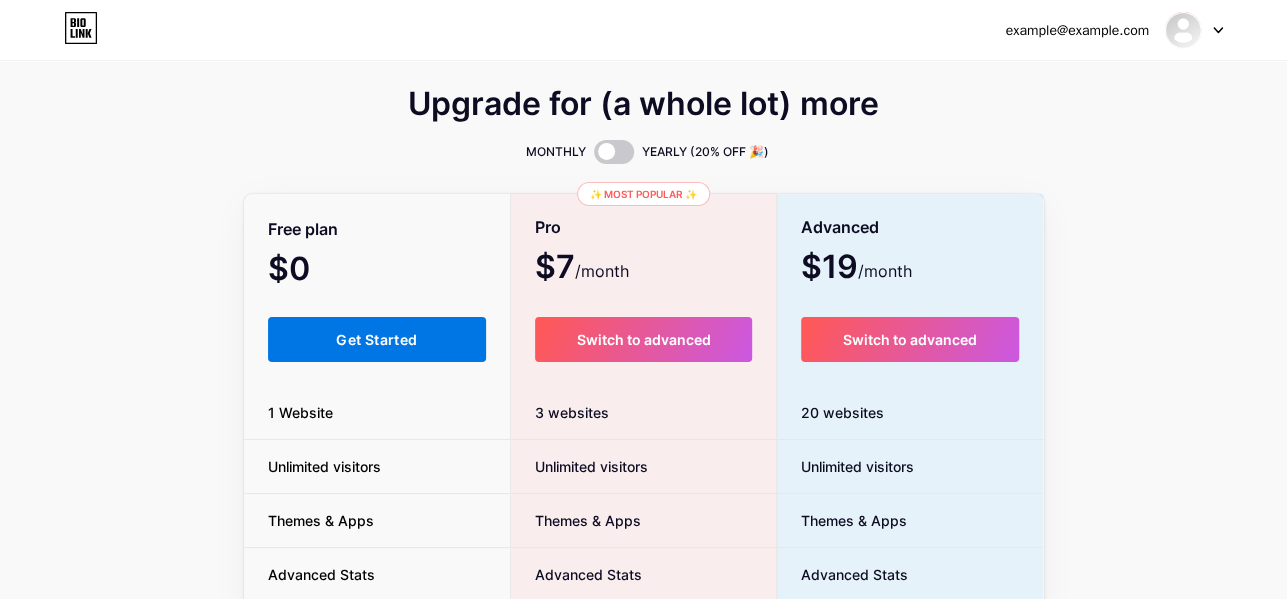 click on "Get Started" at bounding box center [376, 339] 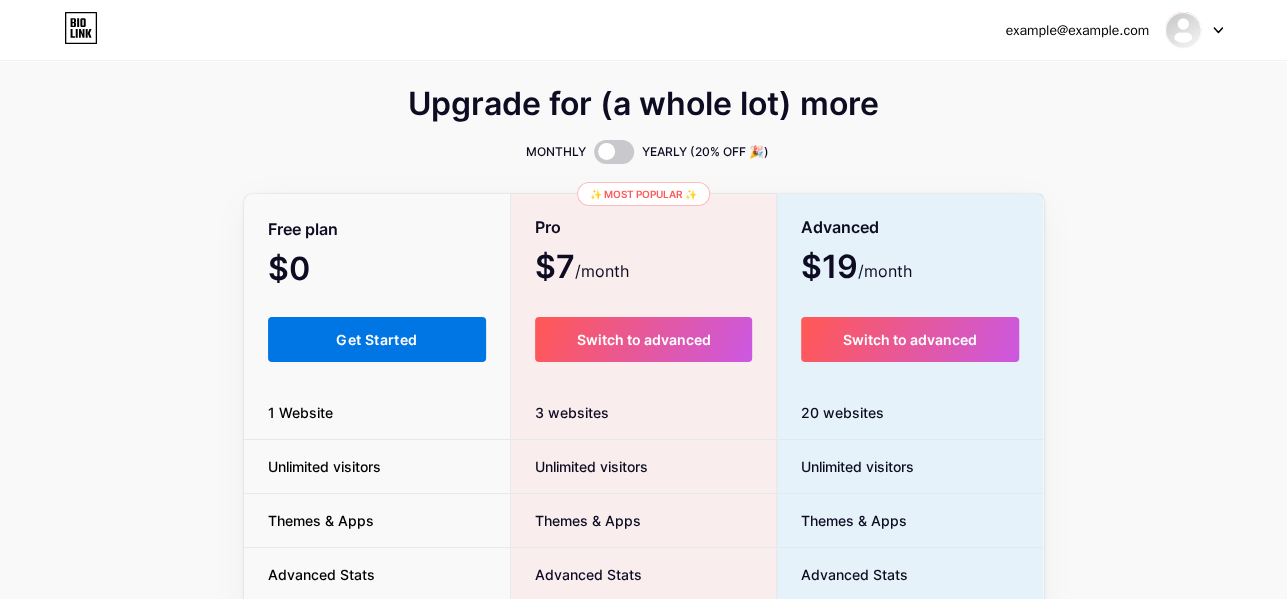click on "Get Started" at bounding box center (376, 339) 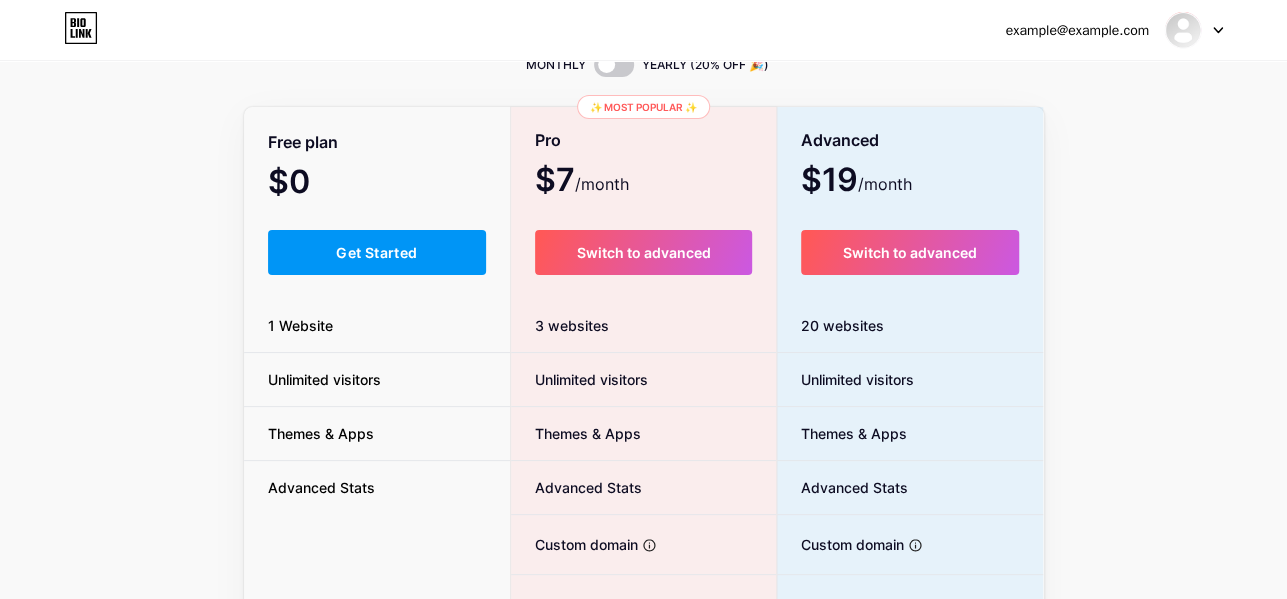 scroll, scrollTop: 81, scrollLeft: 0, axis: vertical 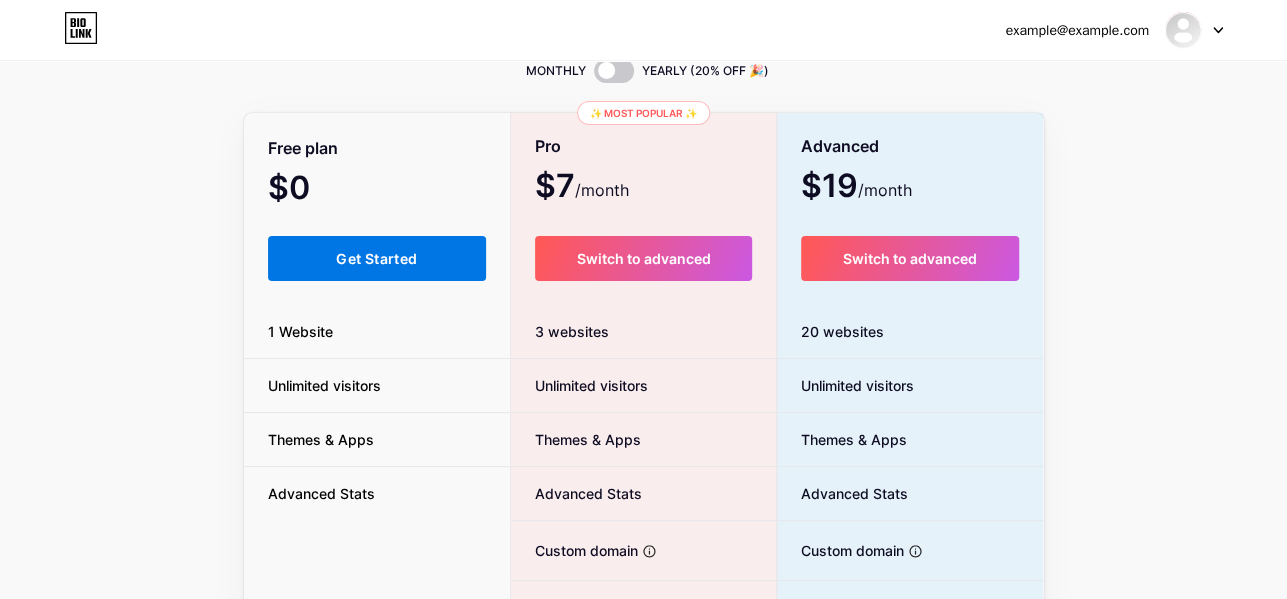click on "Get Started" at bounding box center (377, 258) 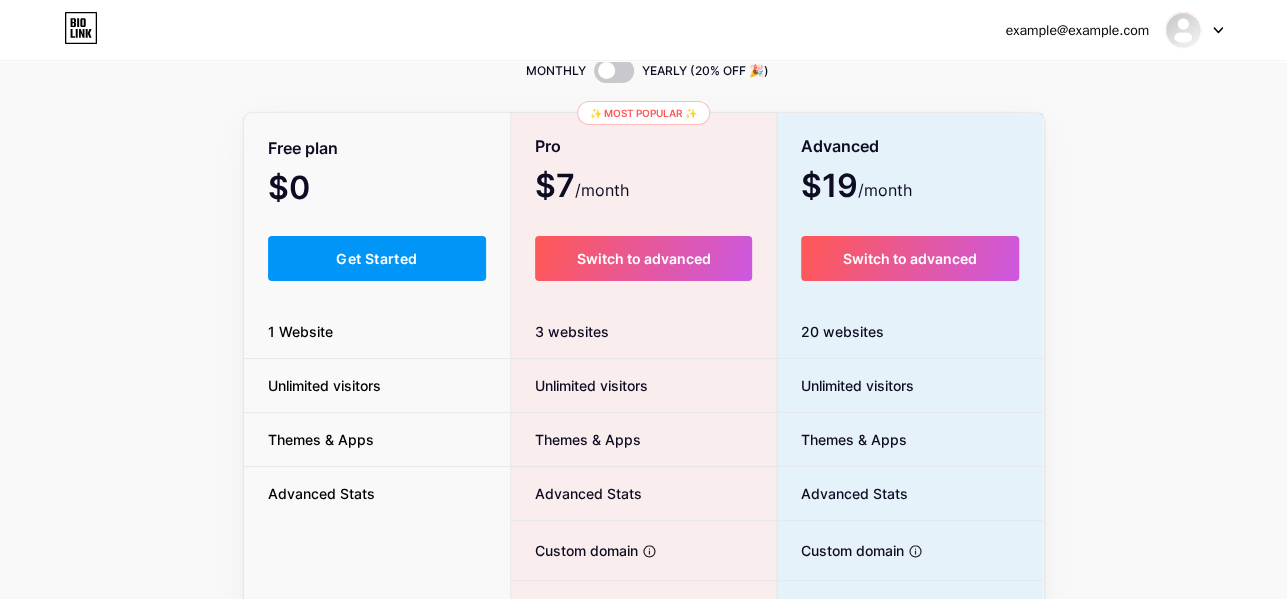 click at bounding box center (1194, 30) 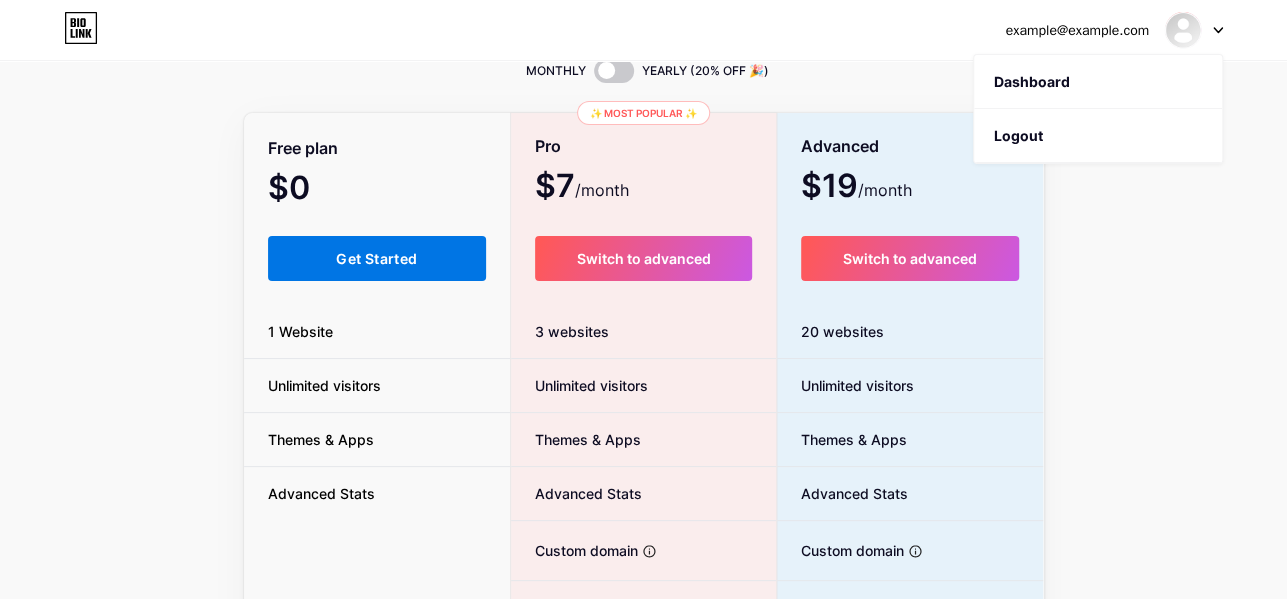 click on "Get Started" at bounding box center [376, 258] 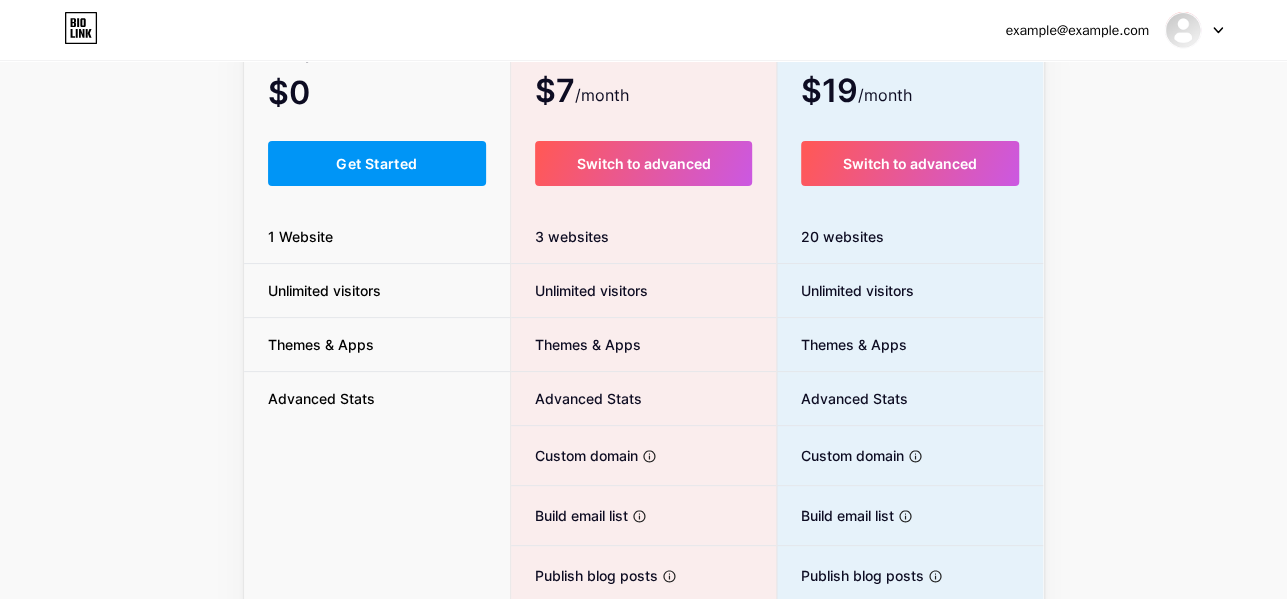 scroll, scrollTop: 0, scrollLeft: 0, axis: both 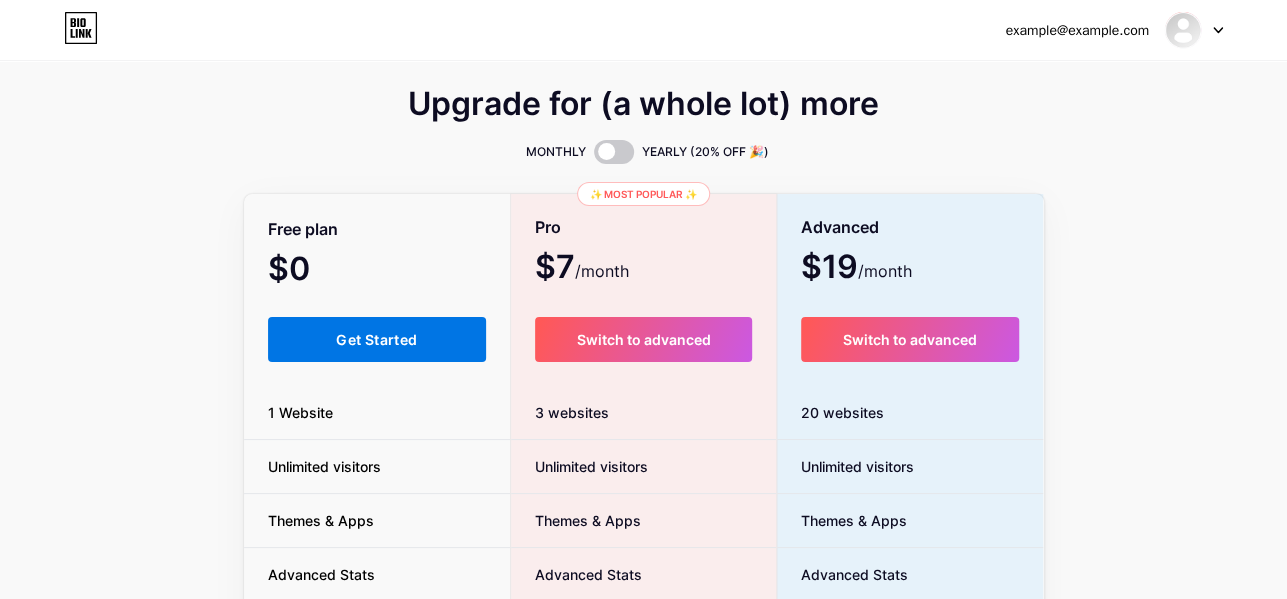 click on "Get Started" at bounding box center (377, 339) 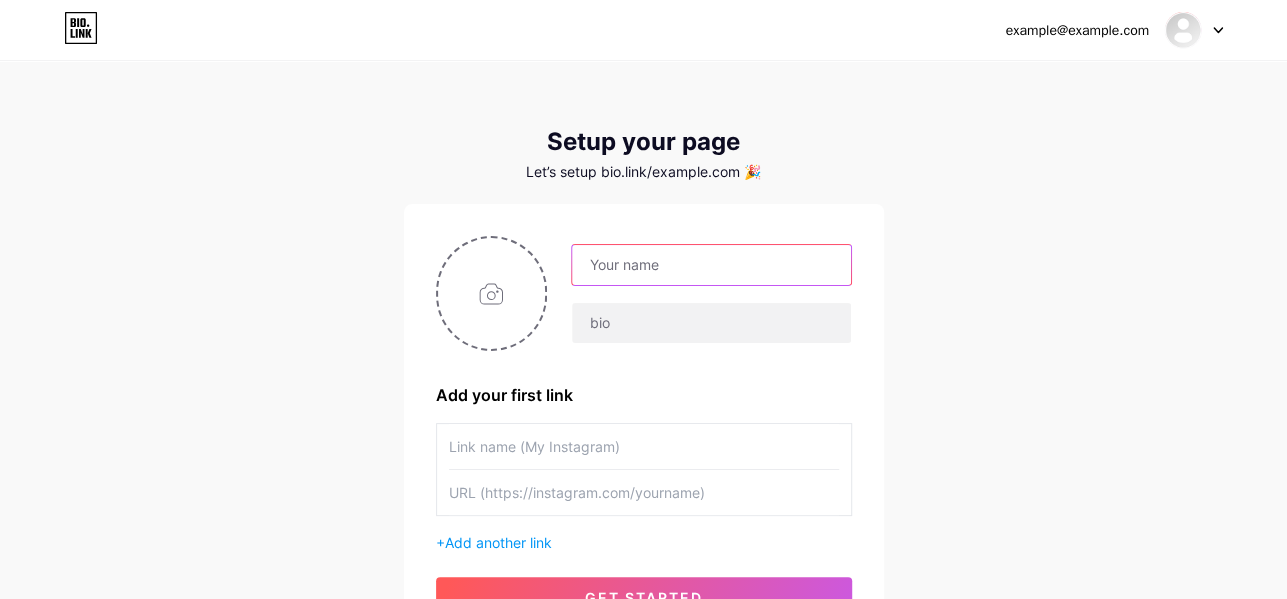 drag, startPoint x: 654, startPoint y: 283, endPoint x: 662, endPoint y: 271, distance: 14.422205 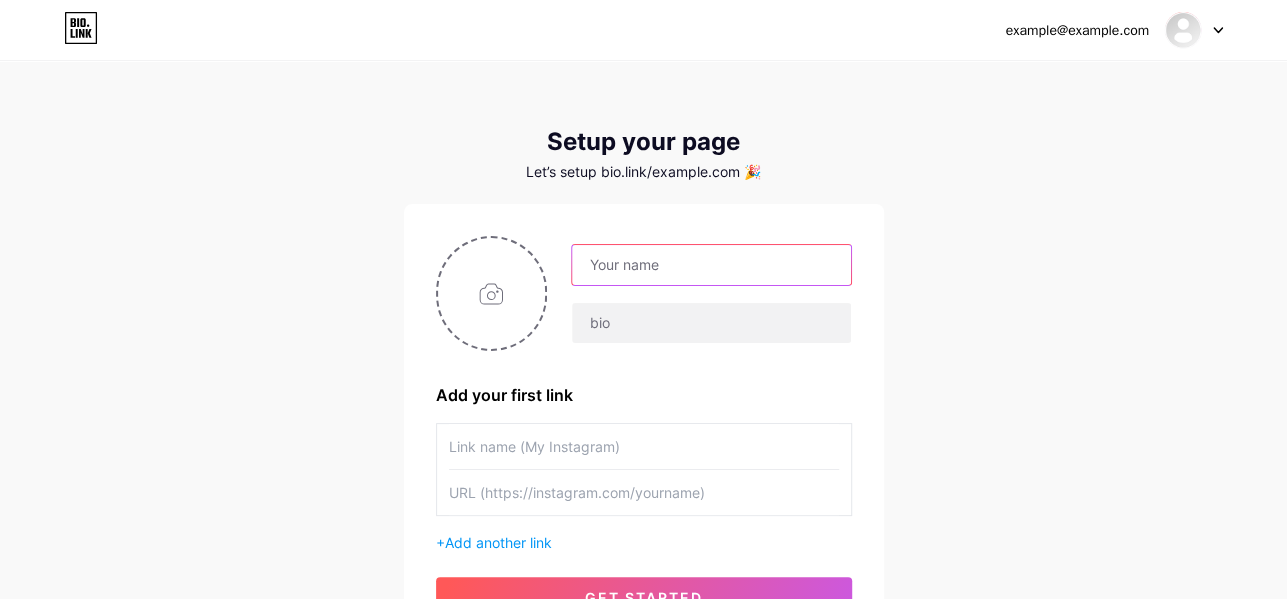 click at bounding box center (711, 265) 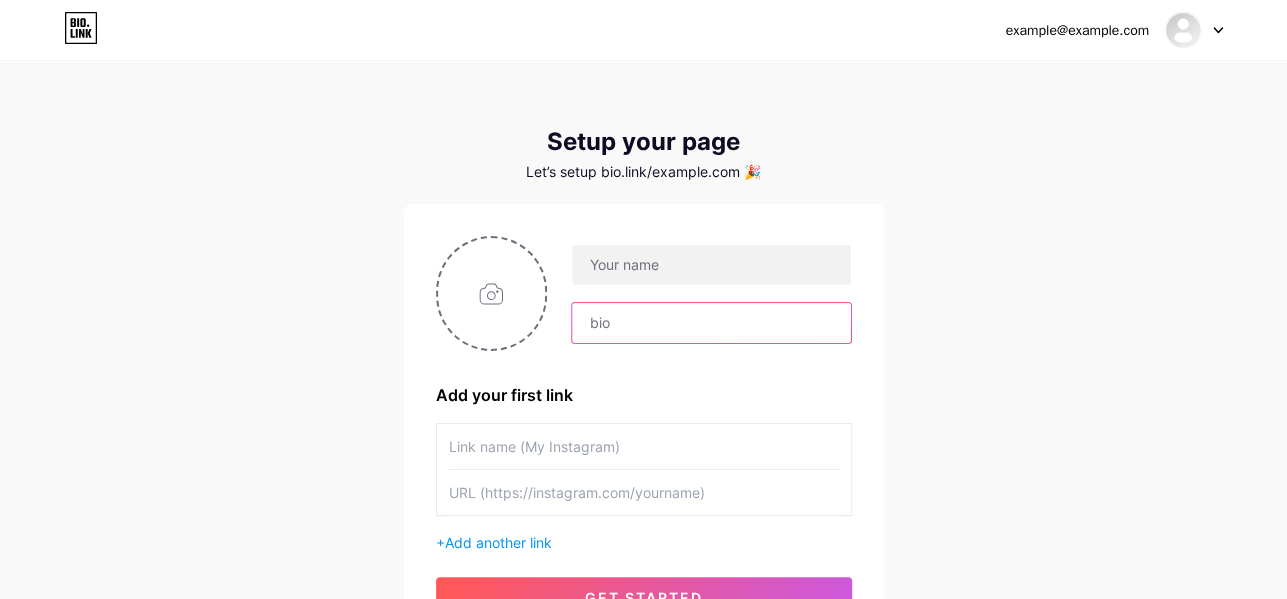 click at bounding box center [711, 323] 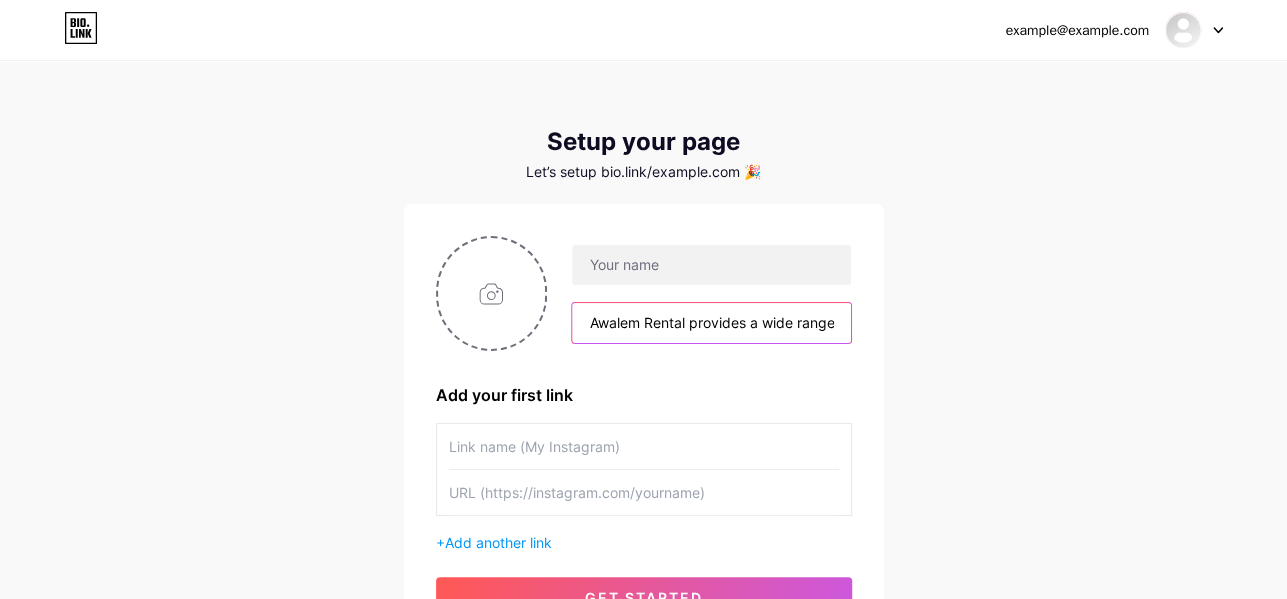 scroll, scrollTop: 0, scrollLeft: 796, axis: horizontal 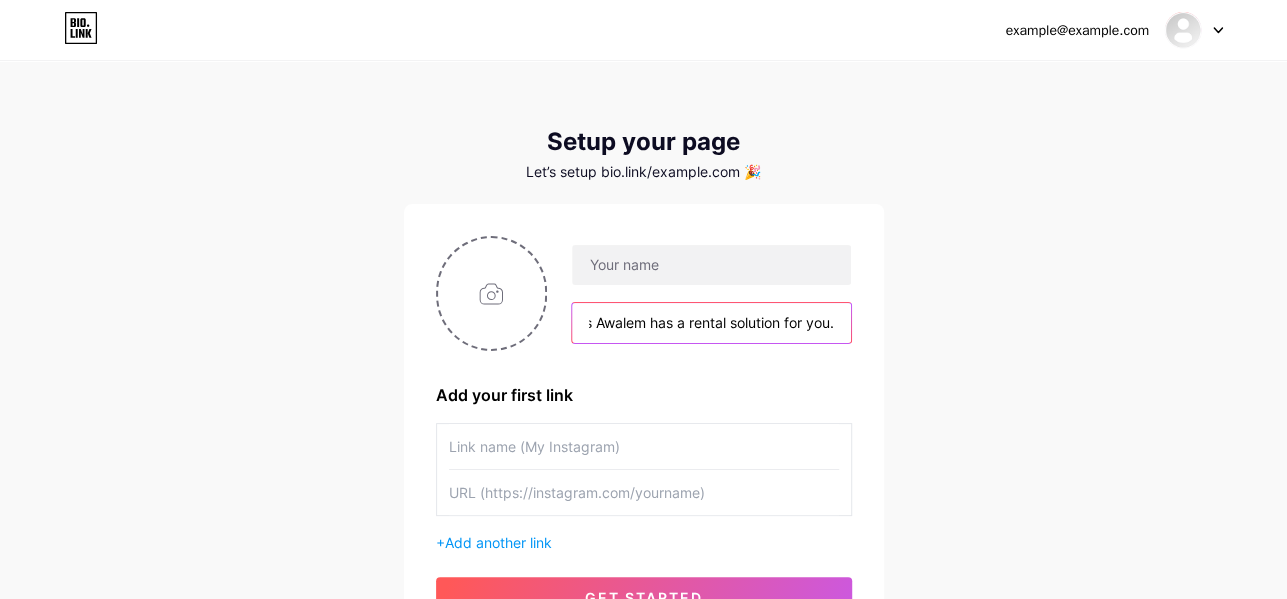 type on "Awalem Rental provides a wide range of cameras,lanses,Softboxes and Mics for rent in different sizes and specifications Awalem has a rental solution for you." 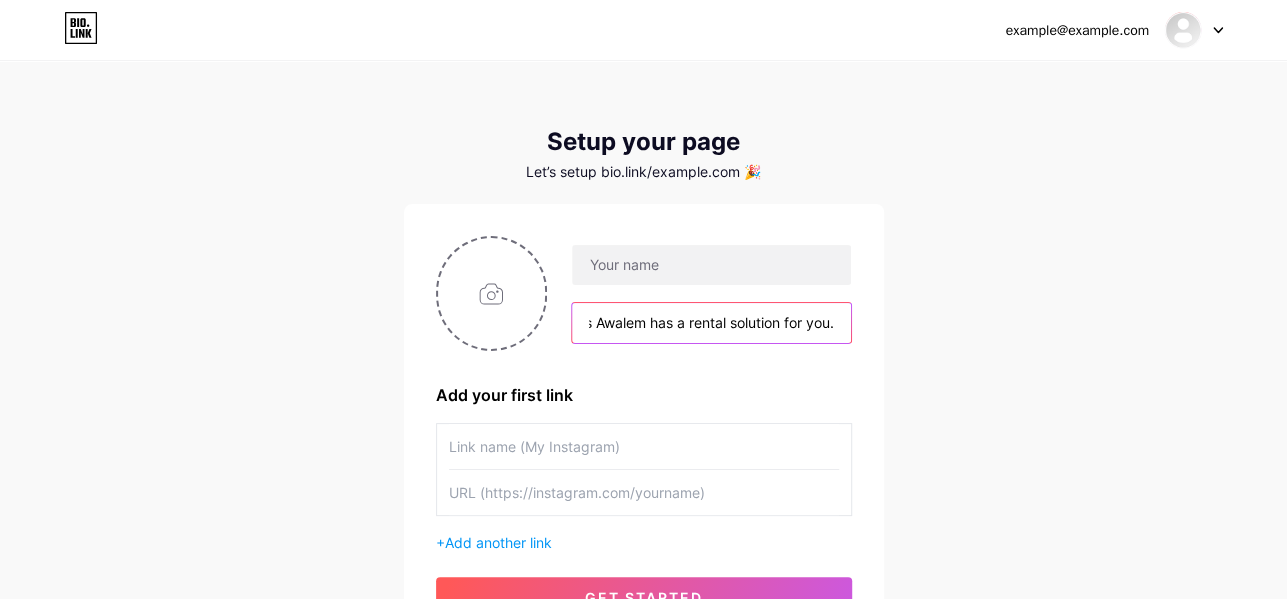 scroll, scrollTop: 0, scrollLeft: 0, axis: both 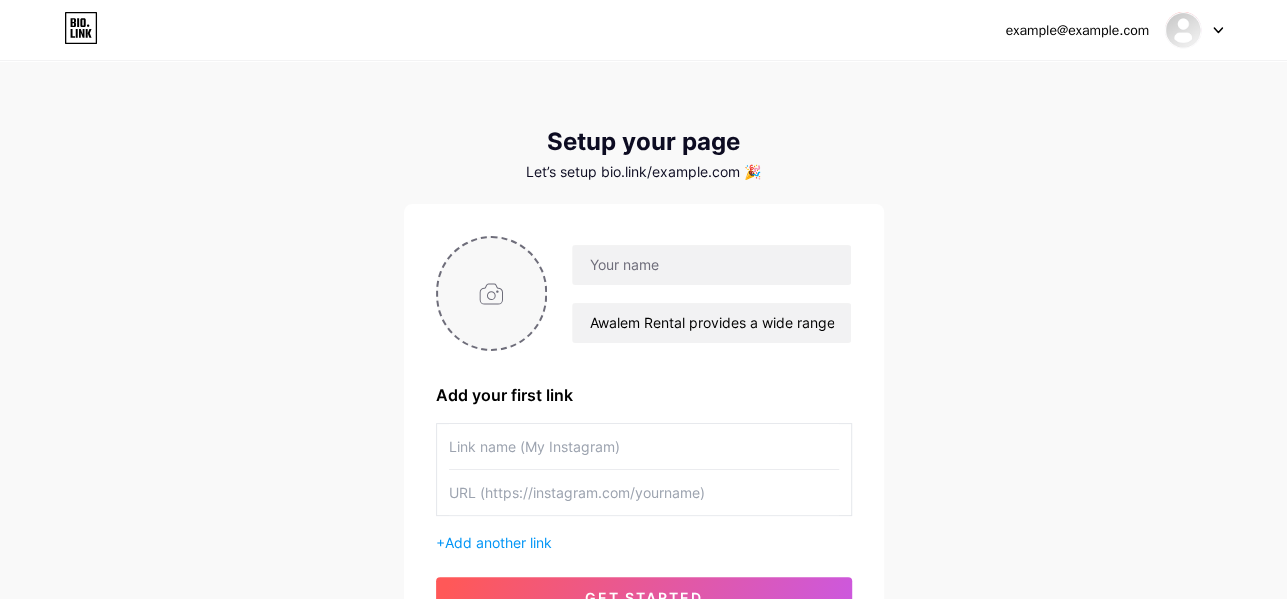 click at bounding box center (492, 293) 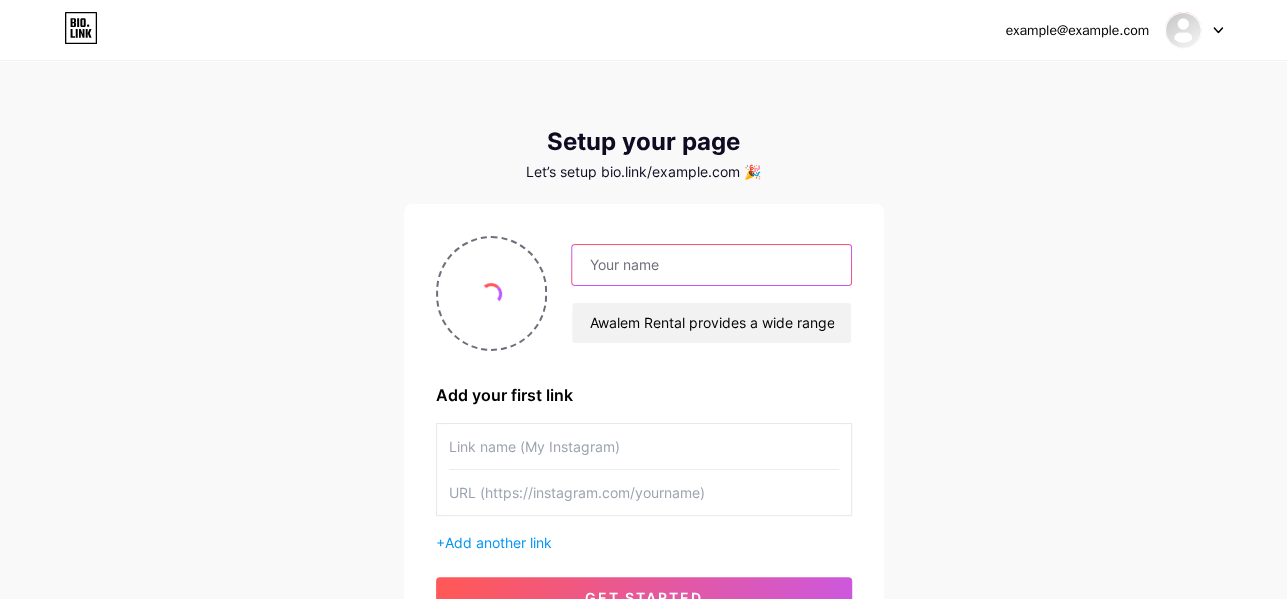 click at bounding box center (711, 265) 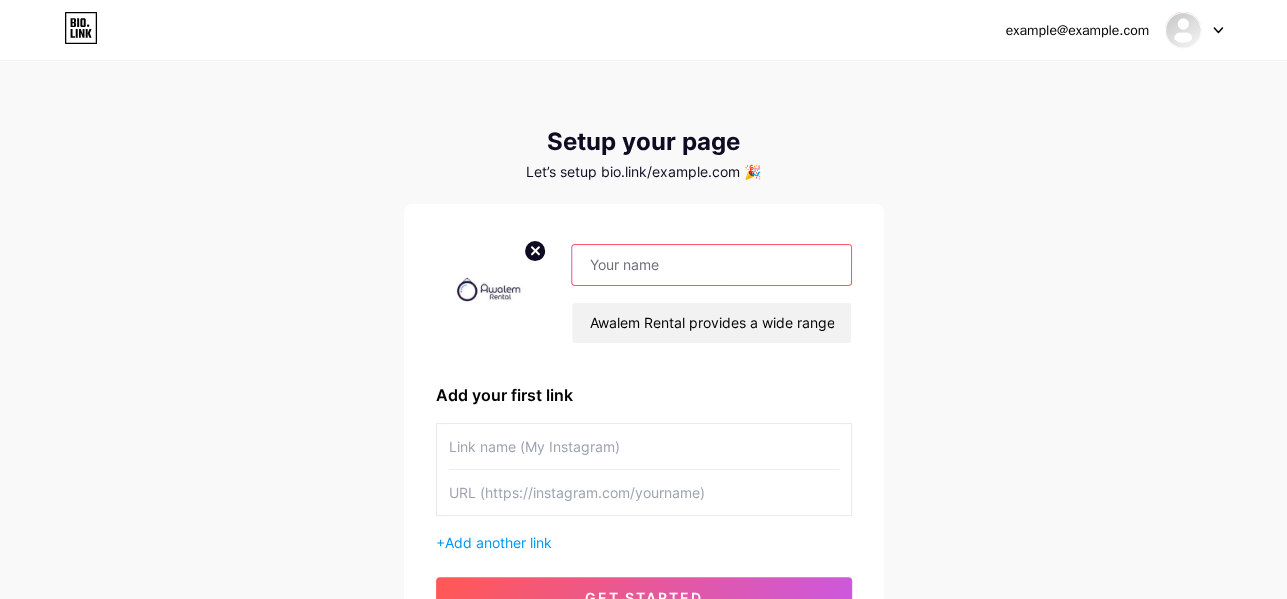 paste on "Awalem Rental" 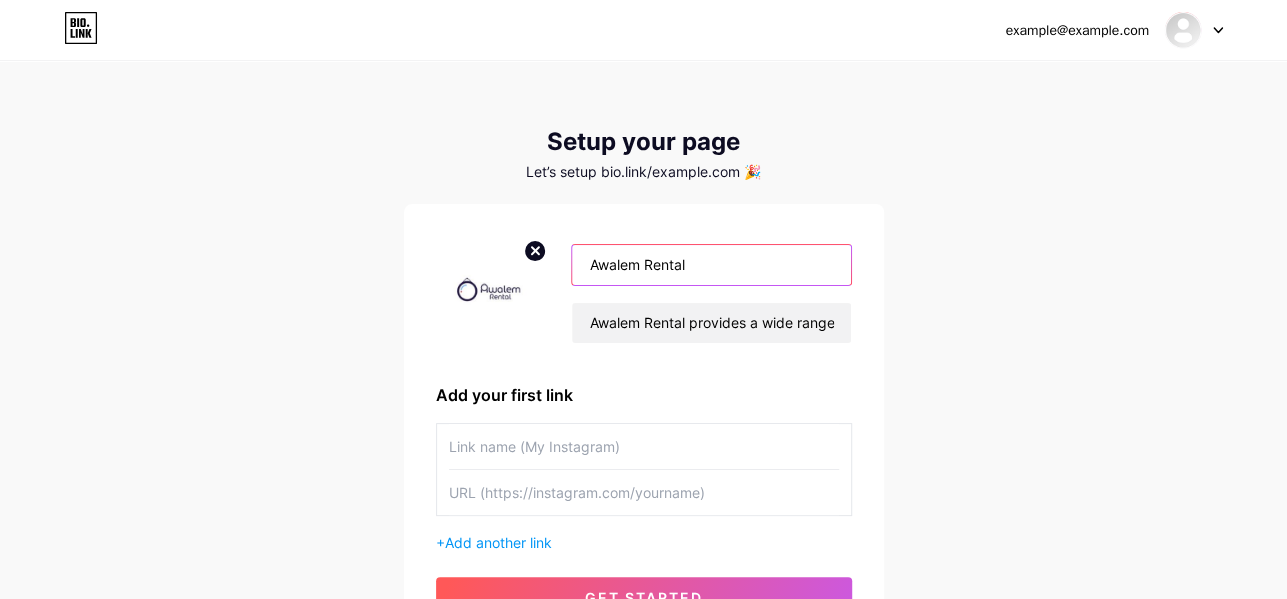 scroll, scrollTop: 193, scrollLeft: 0, axis: vertical 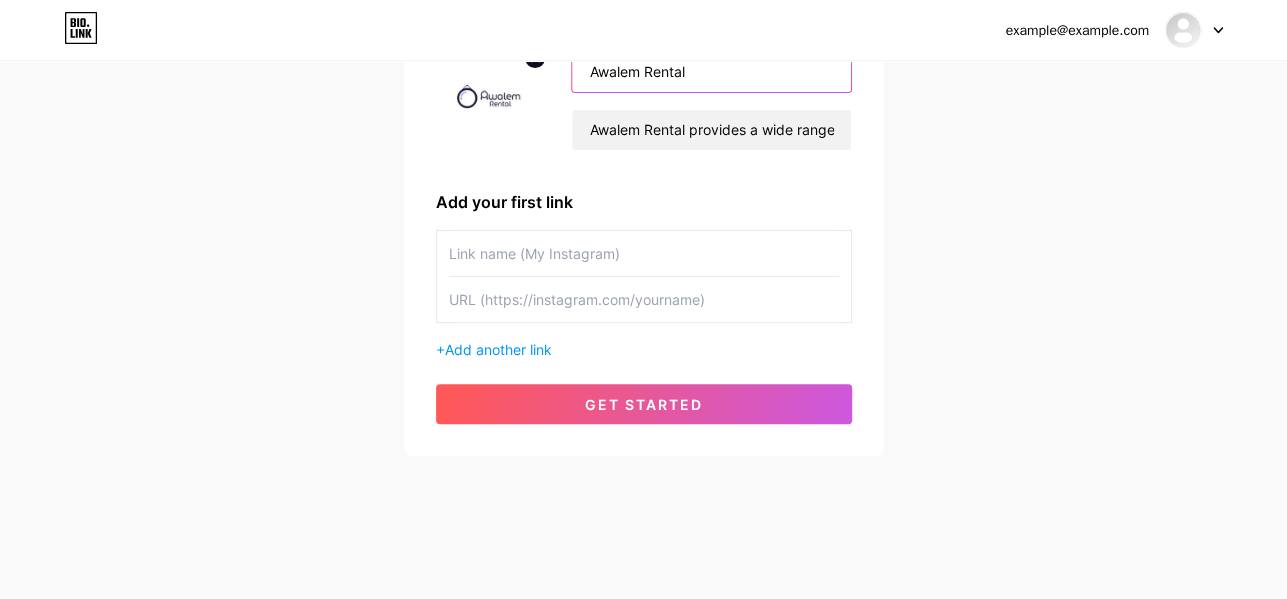 type on "Awalem Rental" 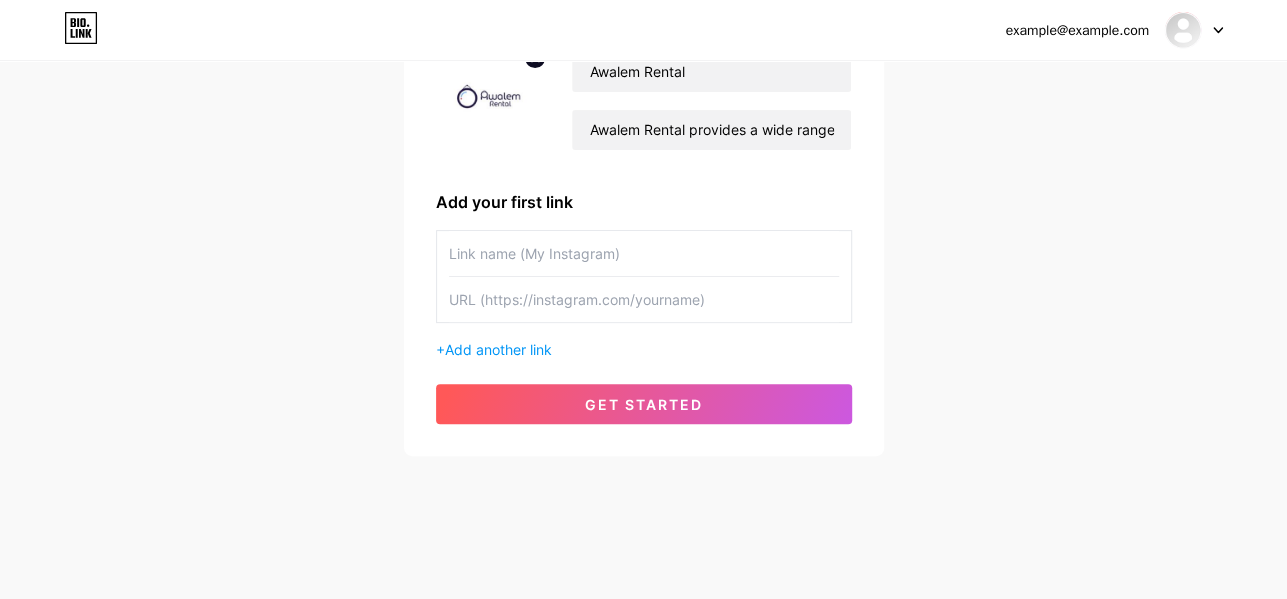 click at bounding box center (644, 253) 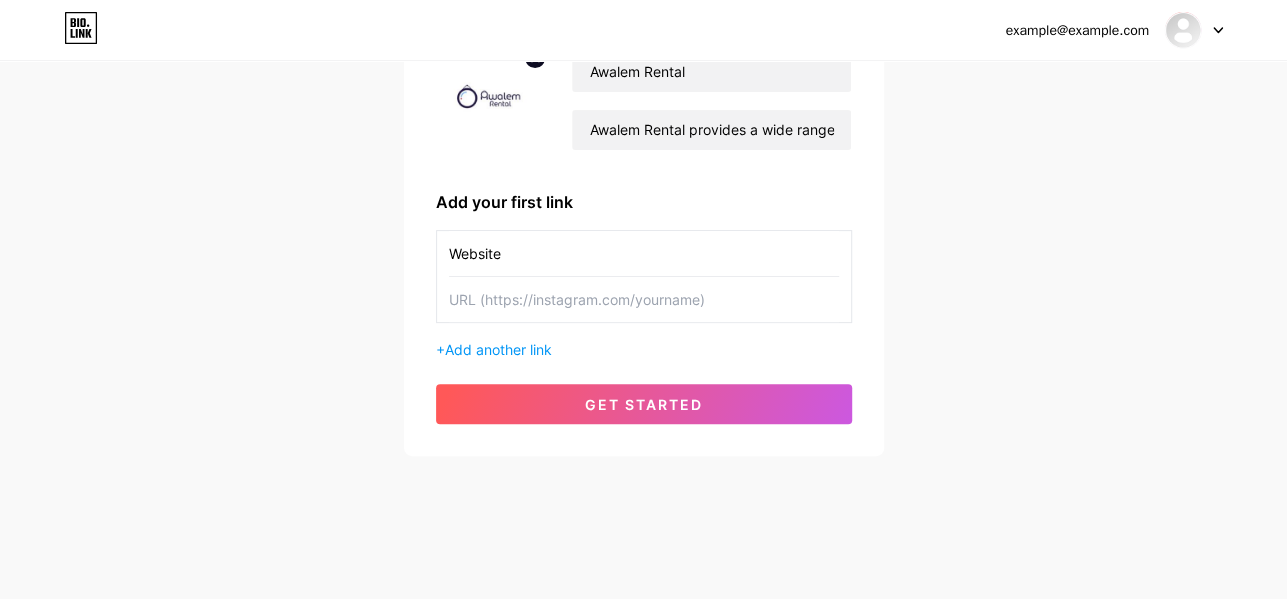 type on "Website" 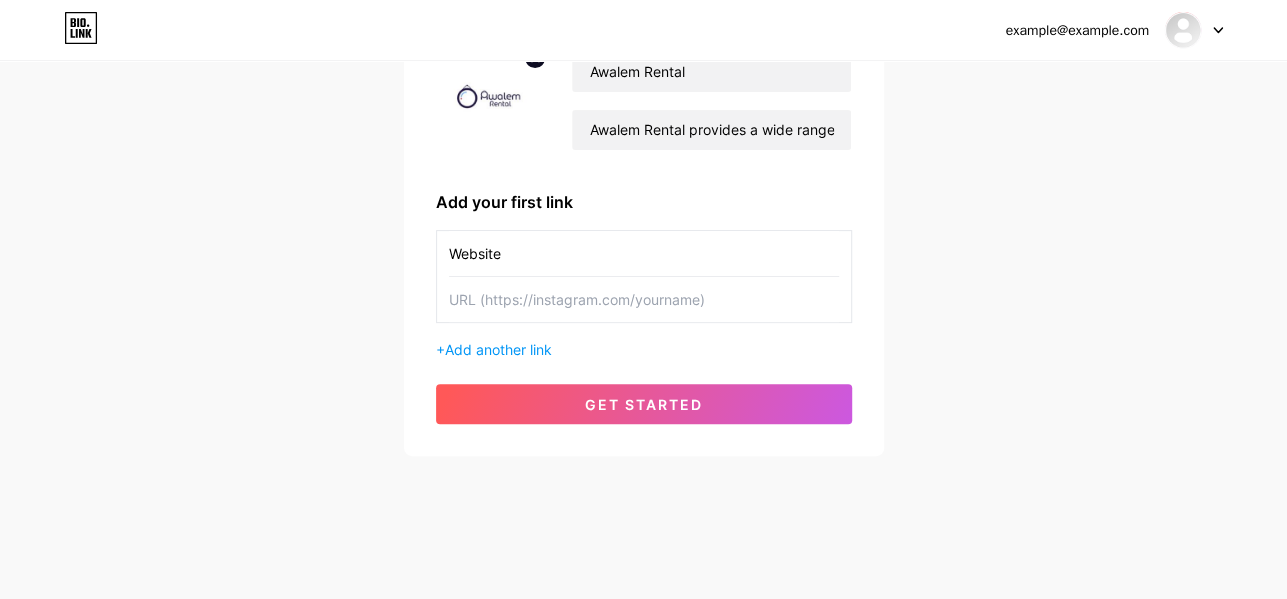 paste on "https://www.example.com/" 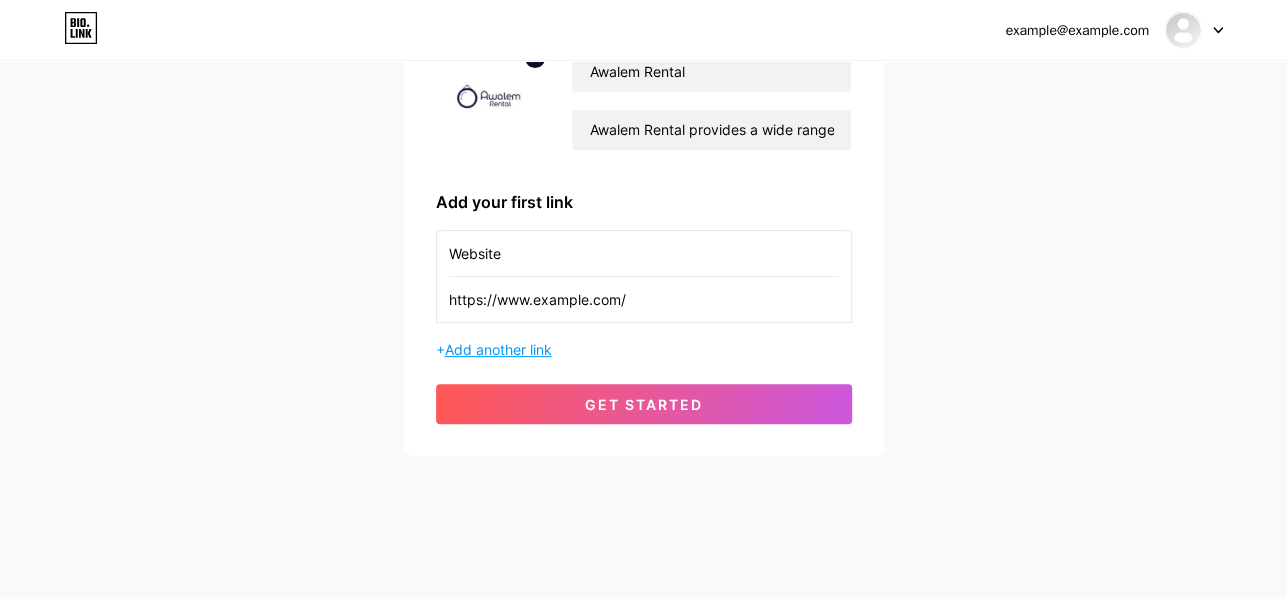 type on "https://www.example.com/" 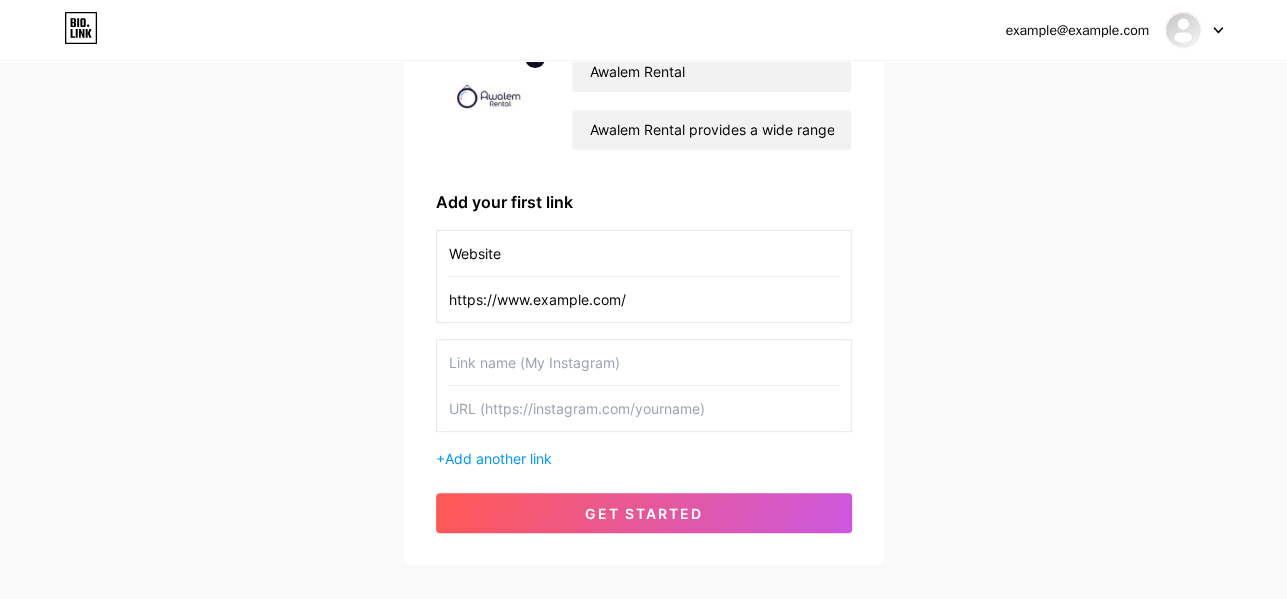 click at bounding box center (644, 253) 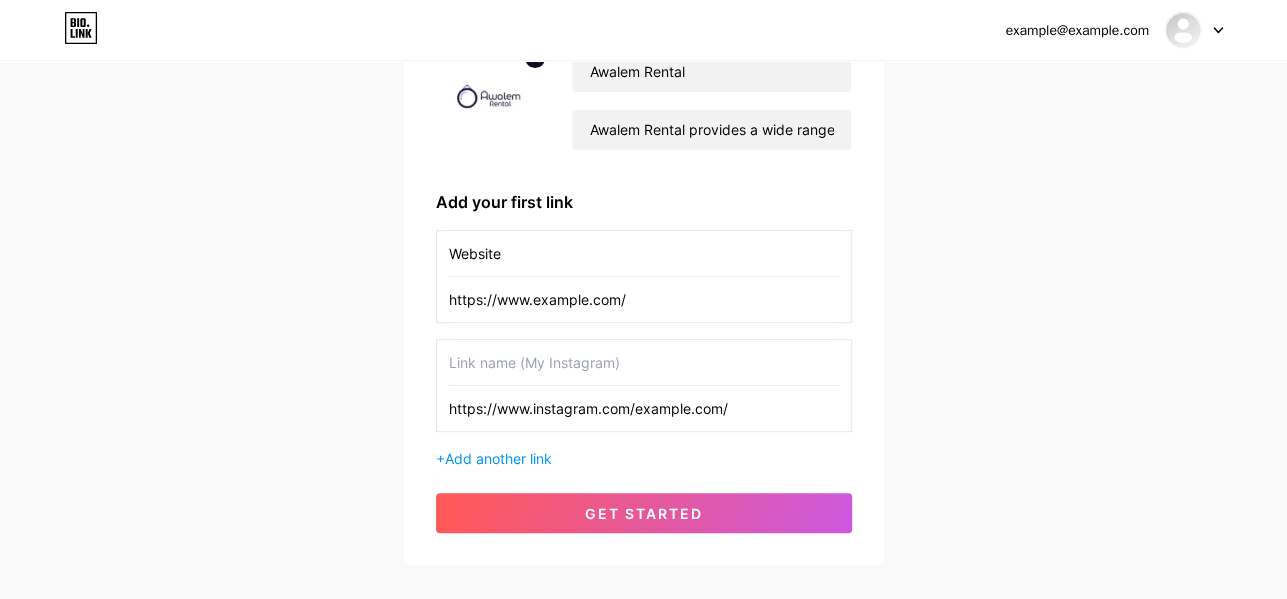 type on "https://www.instagram.com/example.com/" 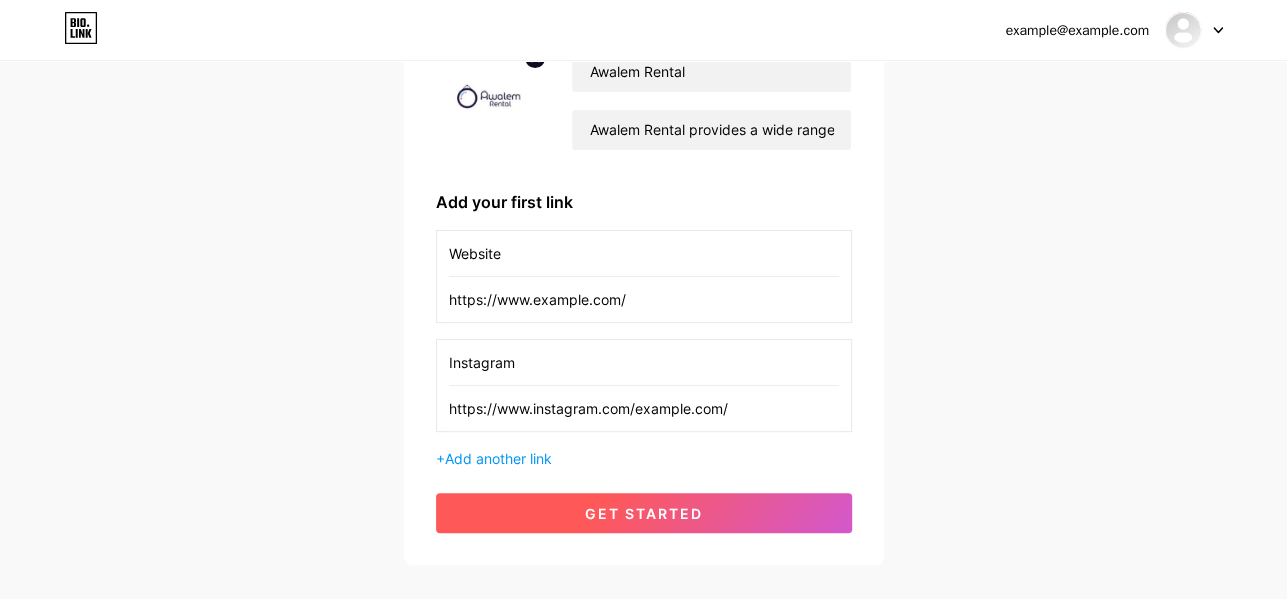 type on "Instagram" 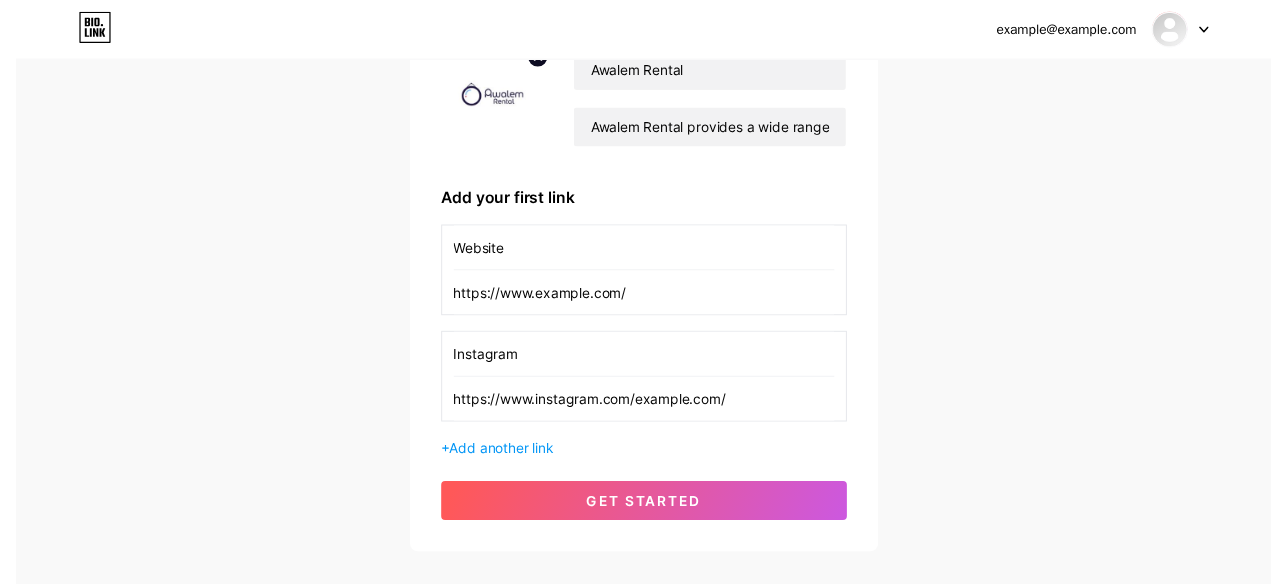 scroll, scrollTop: 0, scrollLeft: 0, axis: both 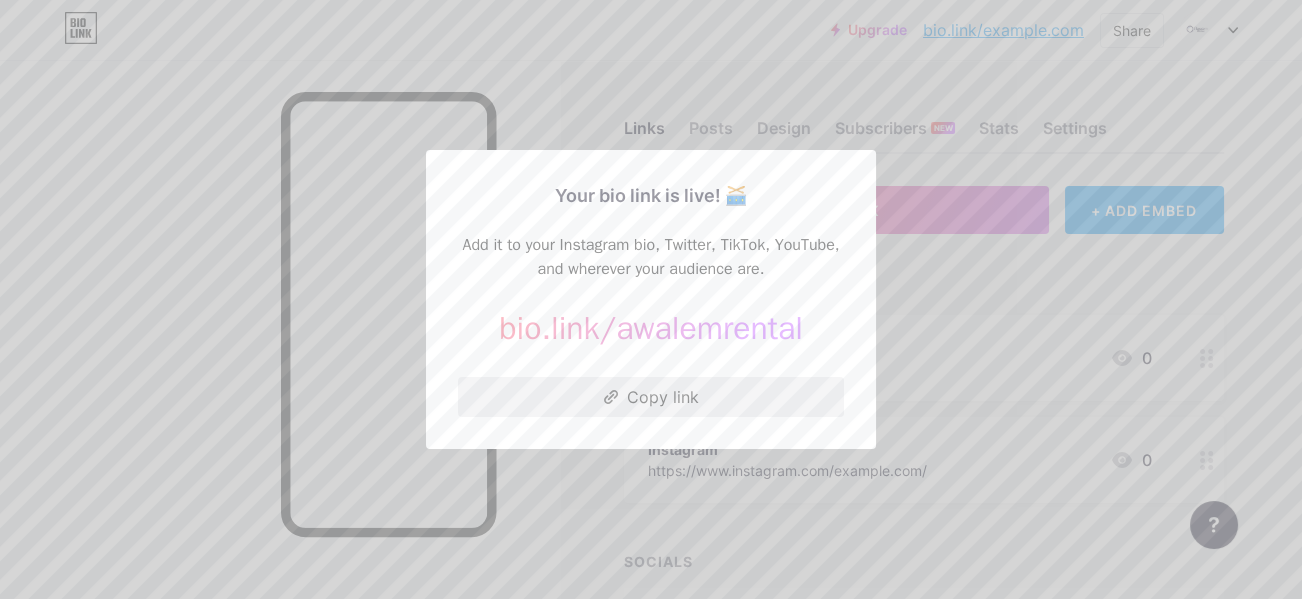click on "Copy link" at bounding box center (651, 397) 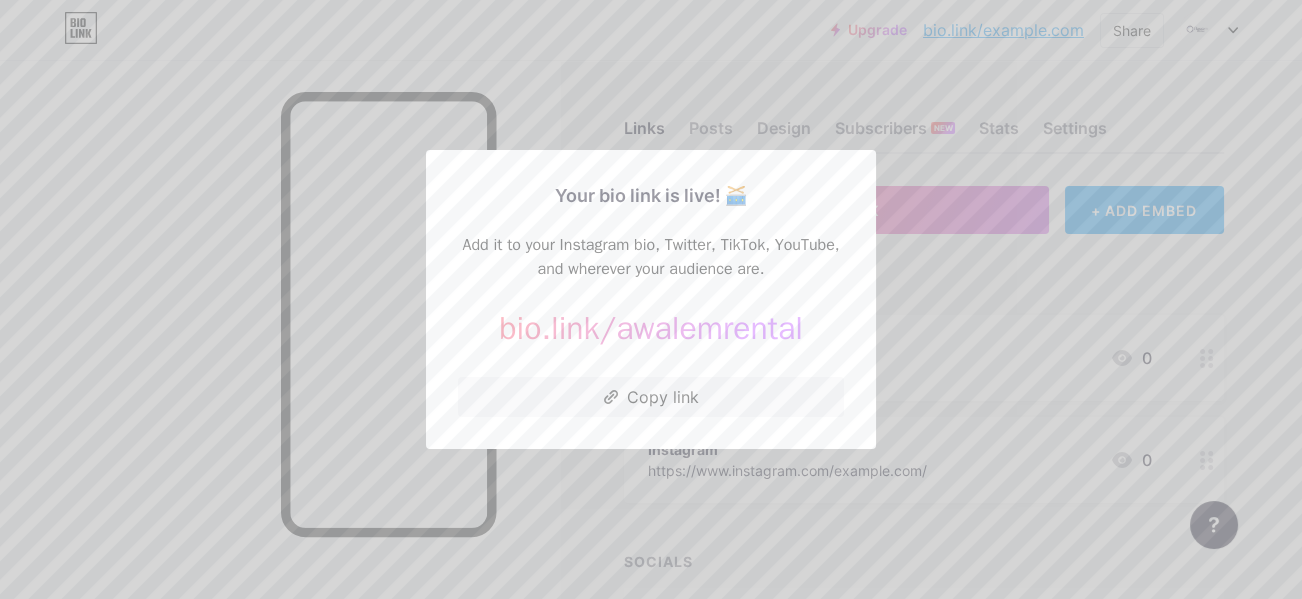 click at bounding box center (651, 299) 